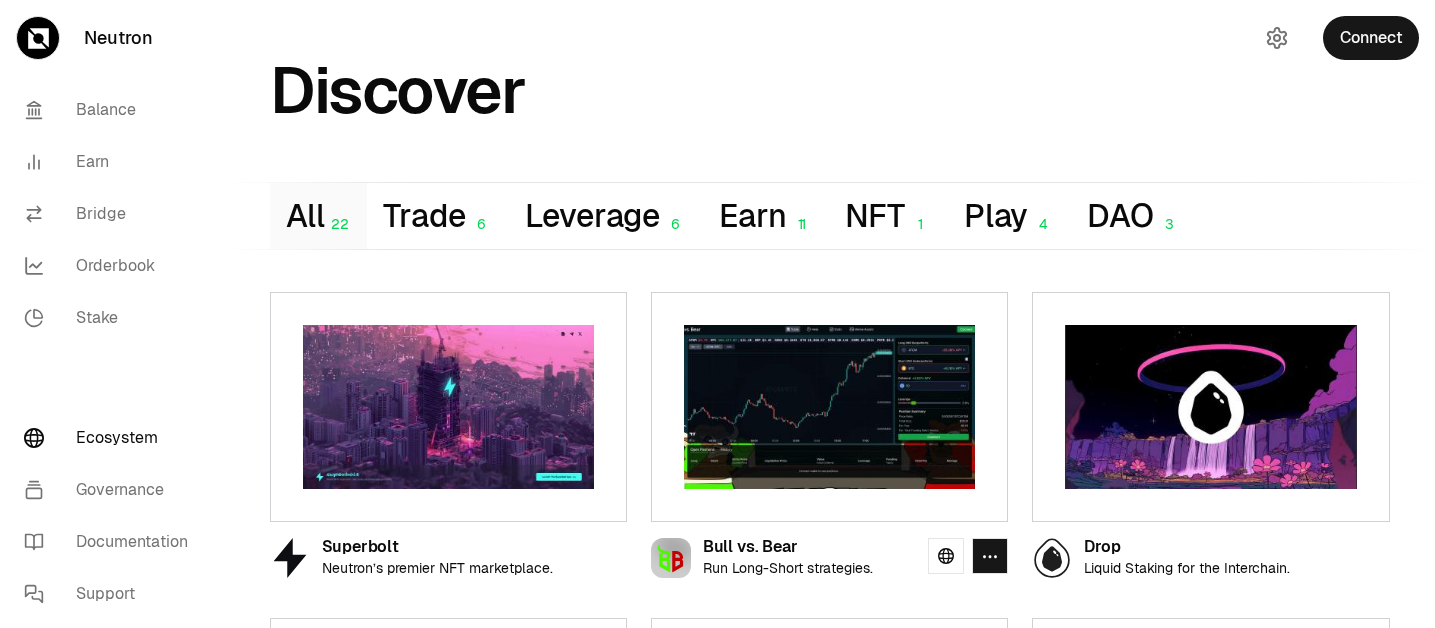 scroll, scrollTop: 0, scrollLeft: 0, axis: both 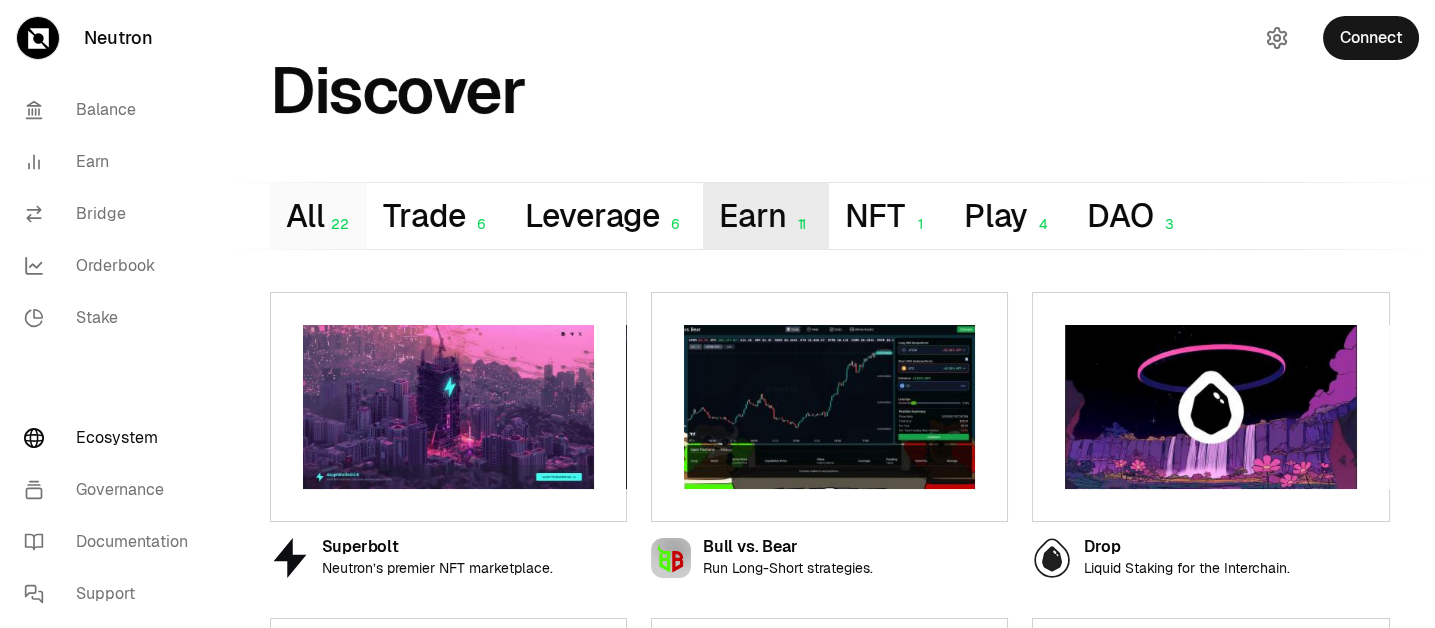 click on "Earn 11" at bounding box center [766, 216] 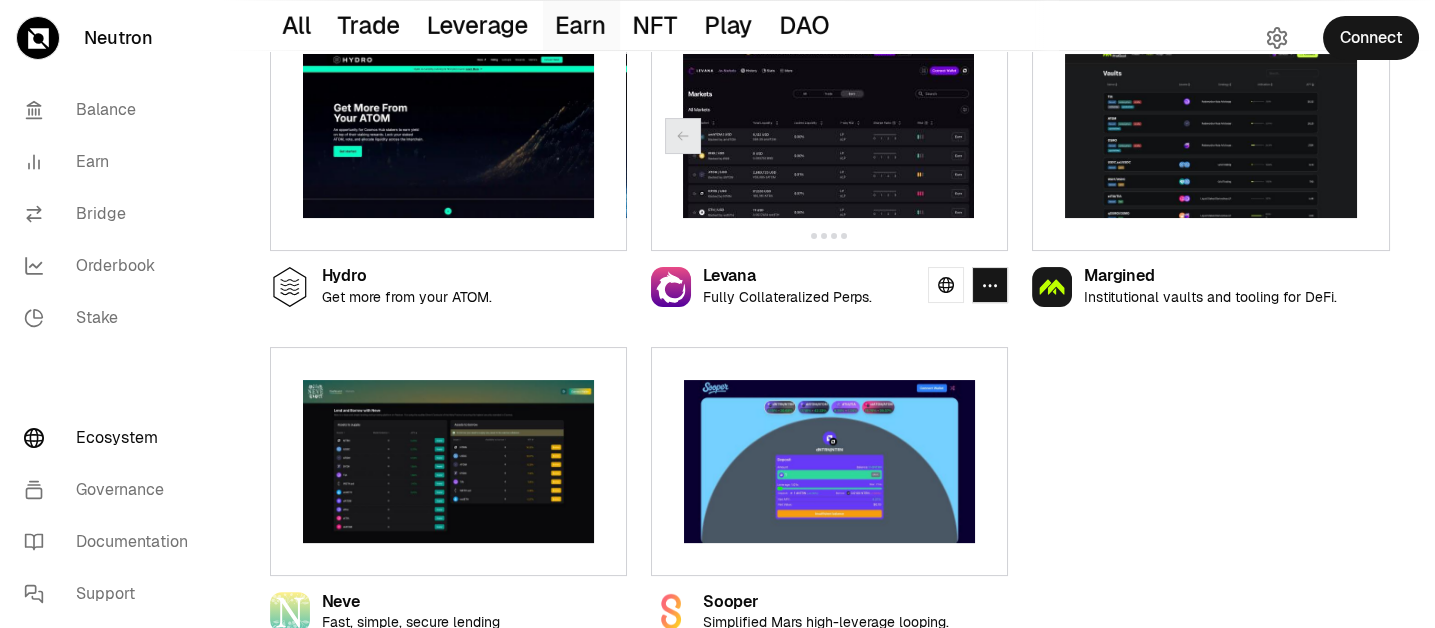scroll, scrollTop: 941, scrollLeft: 0, axis: vertical 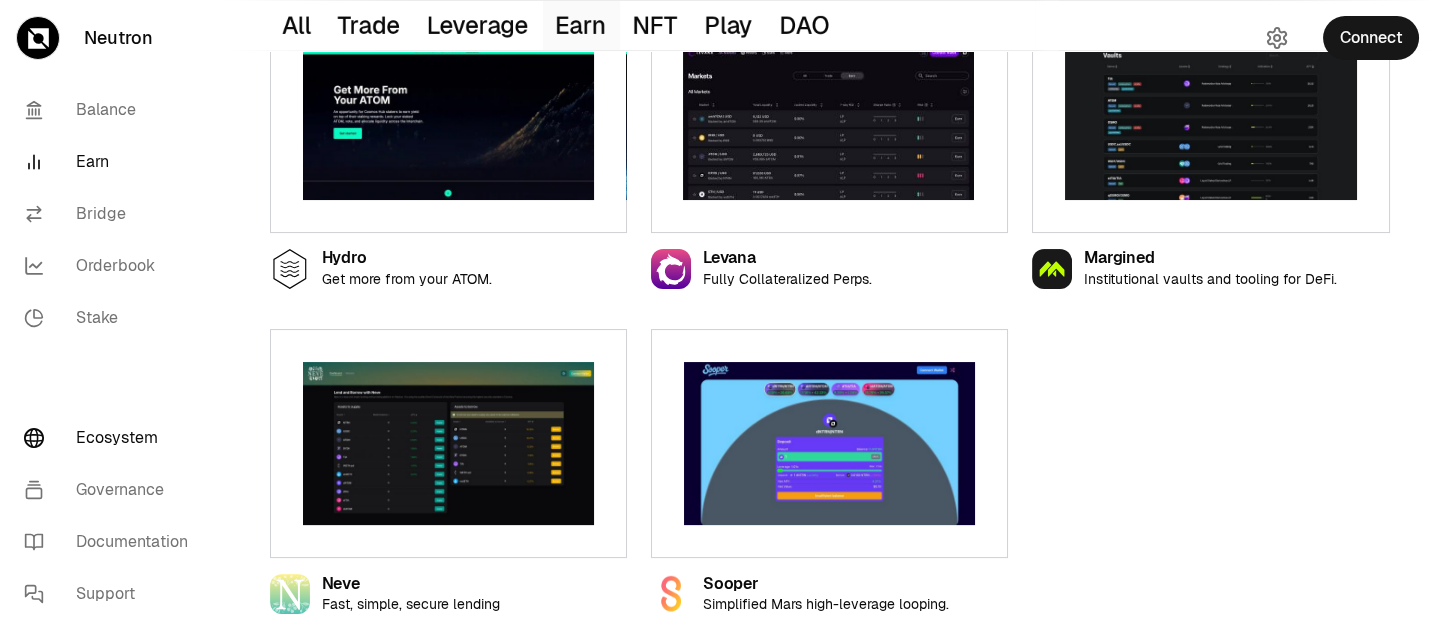 click on "Earn" at bounding box center (112, 162) 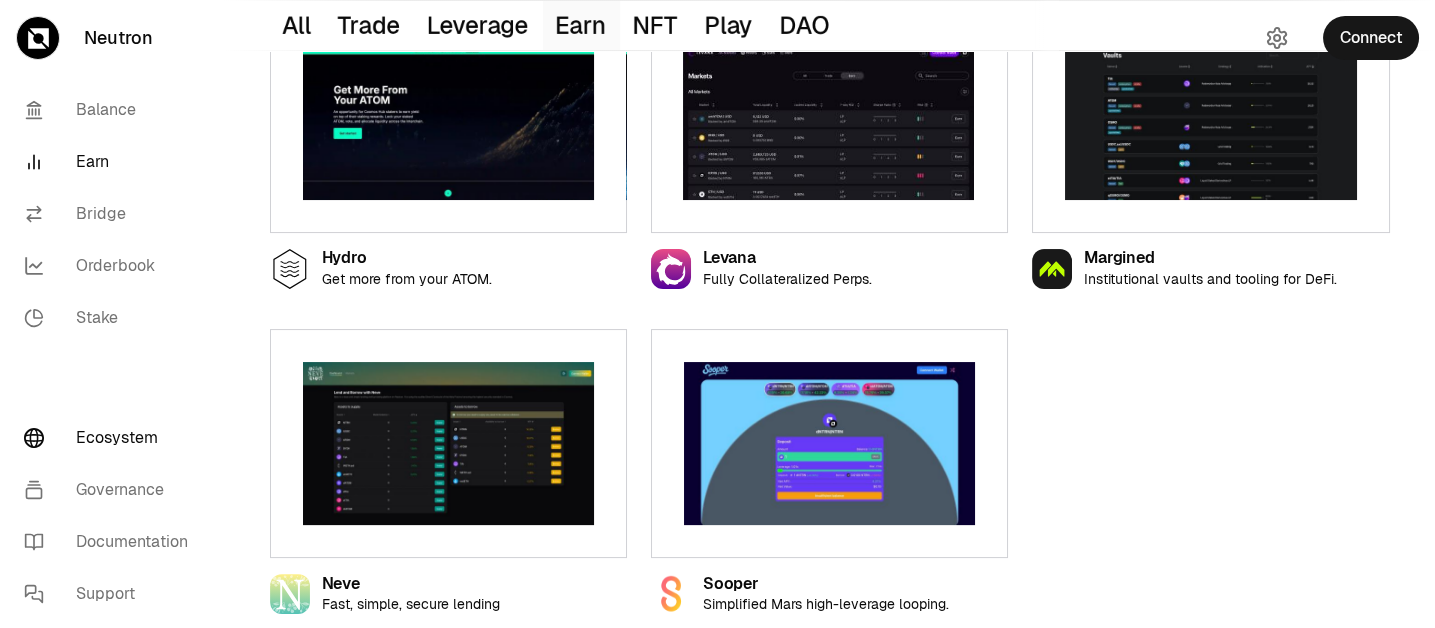 click on "Earn" at bounding box center [112, 162] 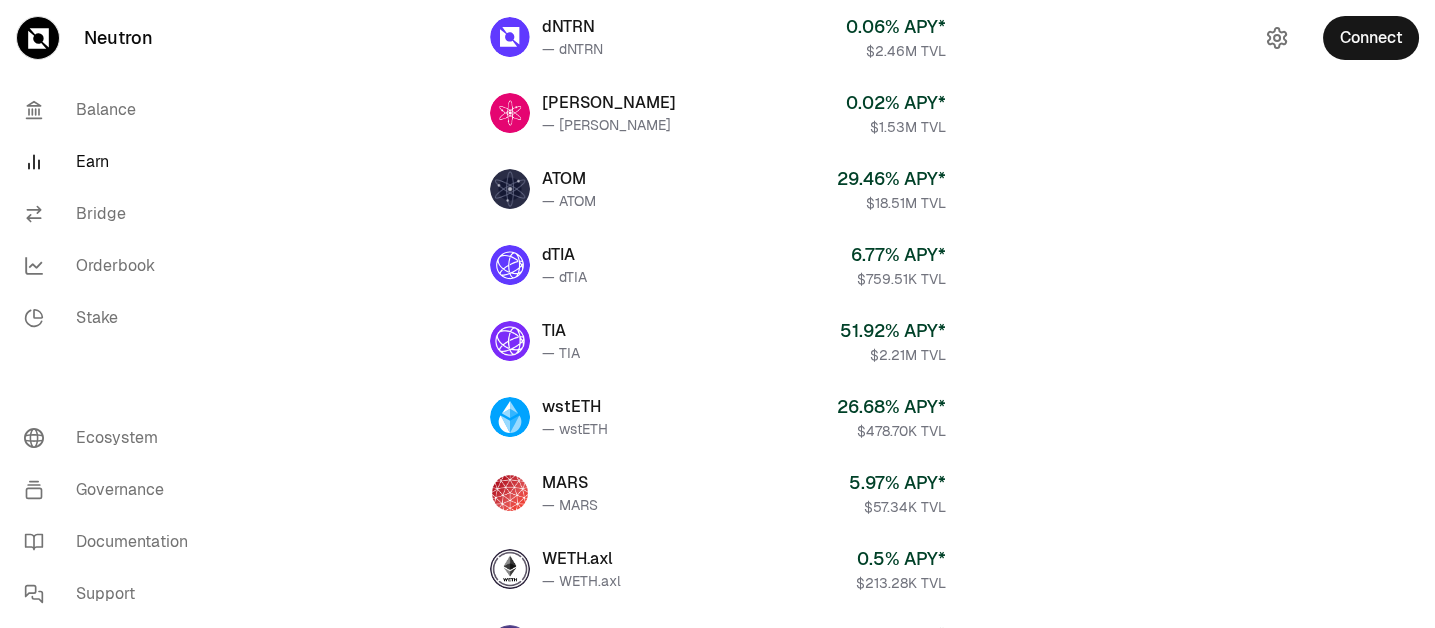 scroll, scrollTop: 444, scrollLeft: 0, axis: vertical 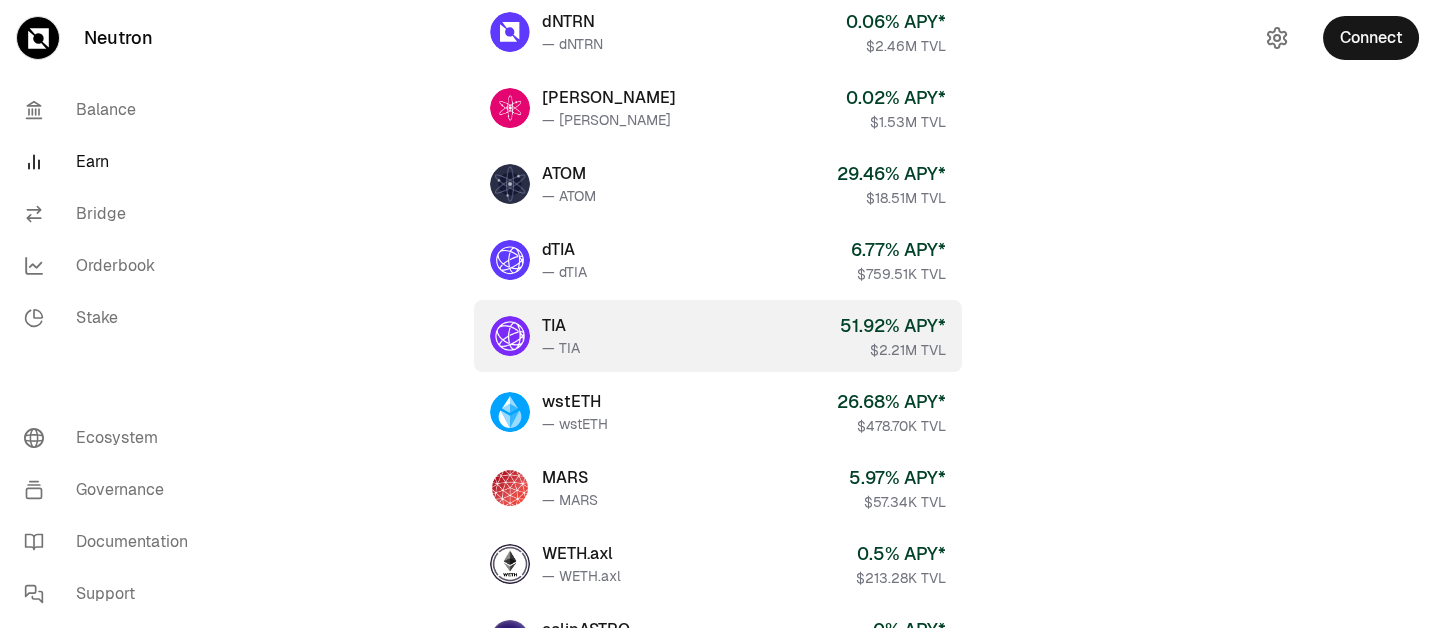 click on "TIA" at bounding box center [561, 326] 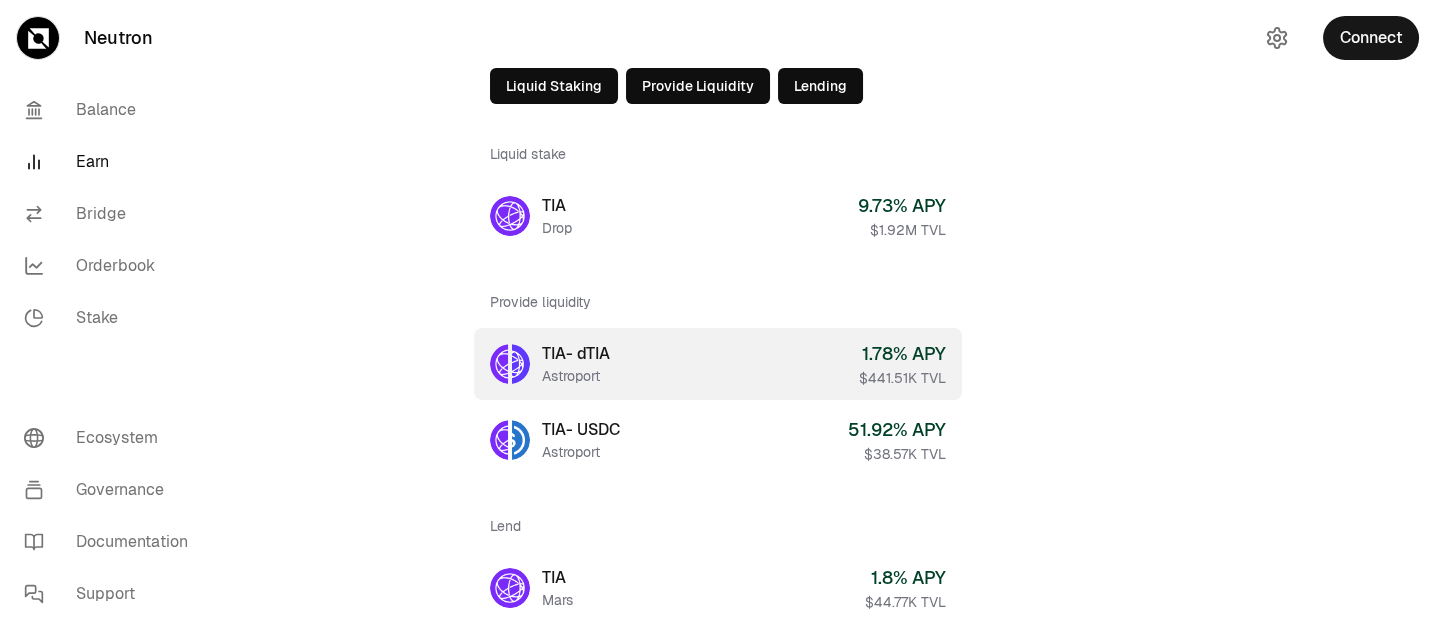 scroll, scrollTop: 168, scrollLeft: 0, axis: vertical 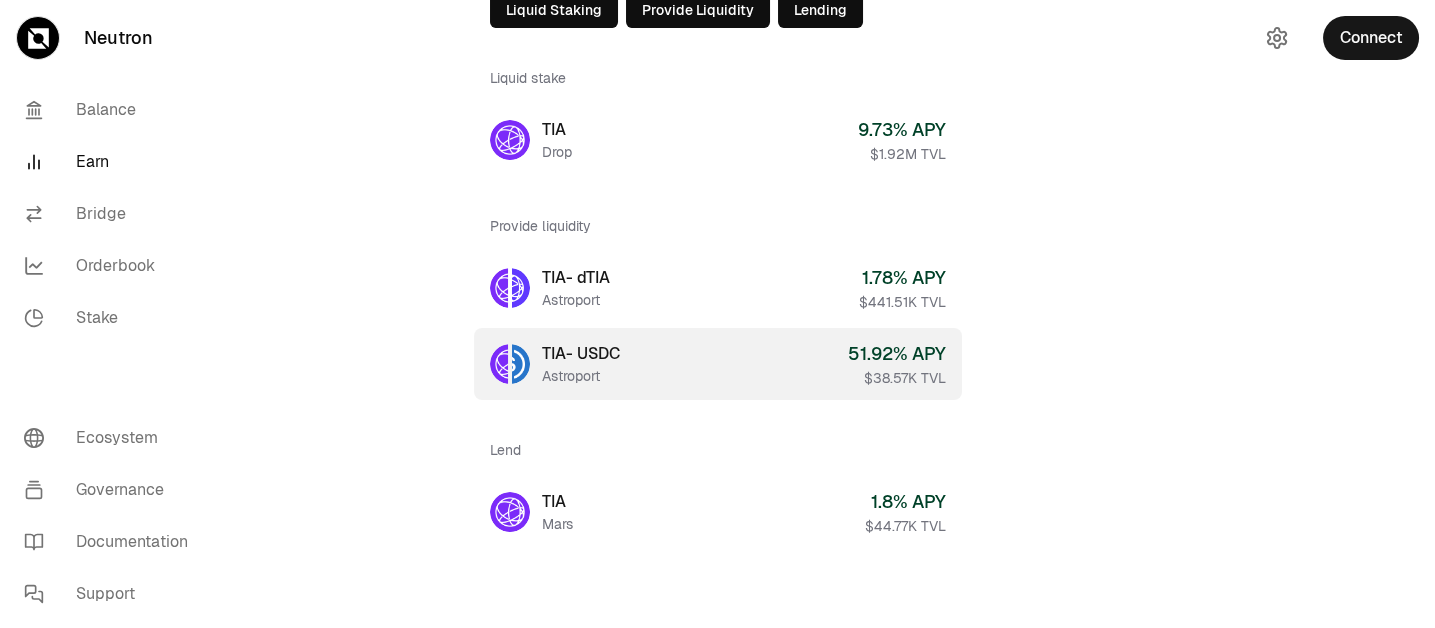 click on "Astroport" at bounding box center (581, 376) 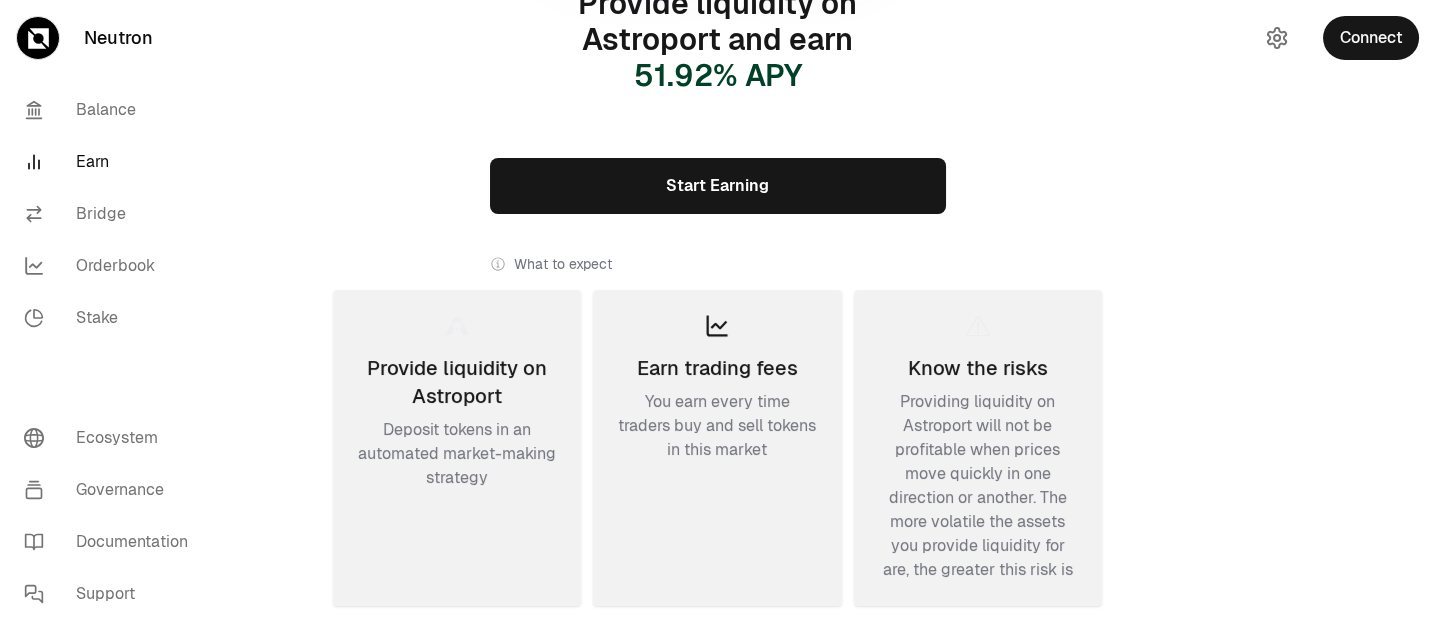 scroll, scrollTop: 444, scrollLeft: 0, axis: vertical 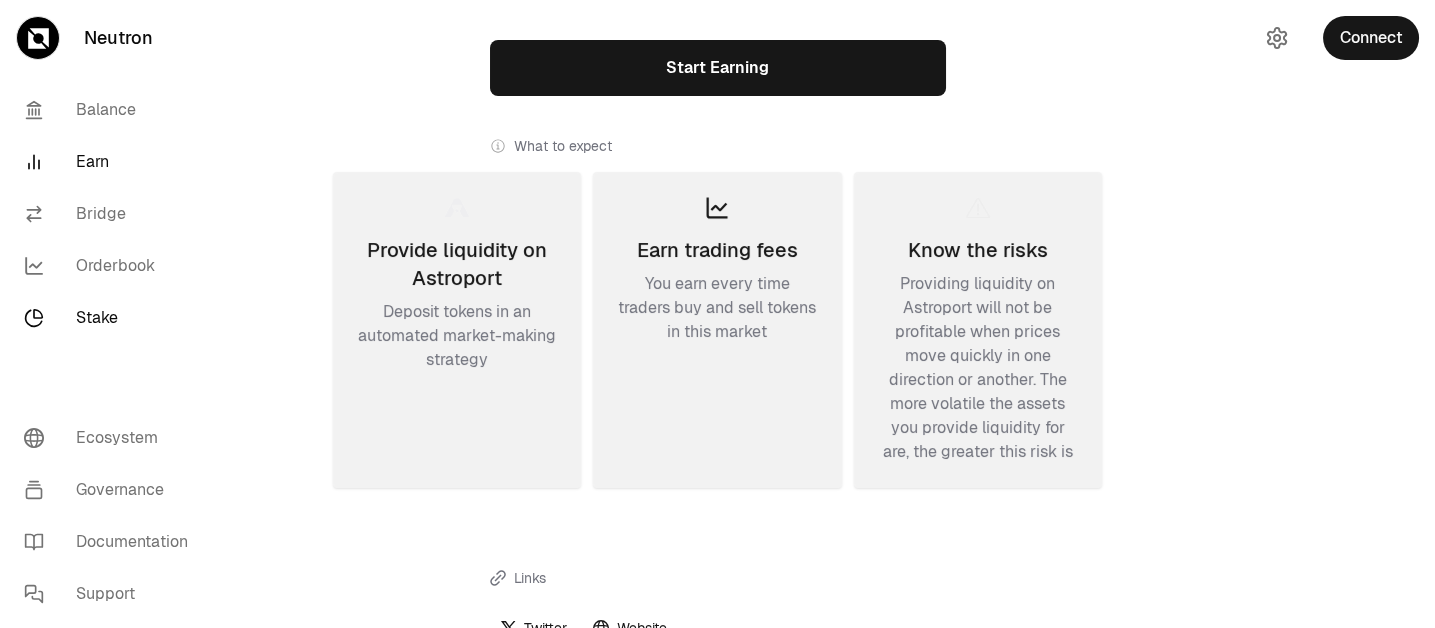click on "Stake" at bounding box center [112, 318] 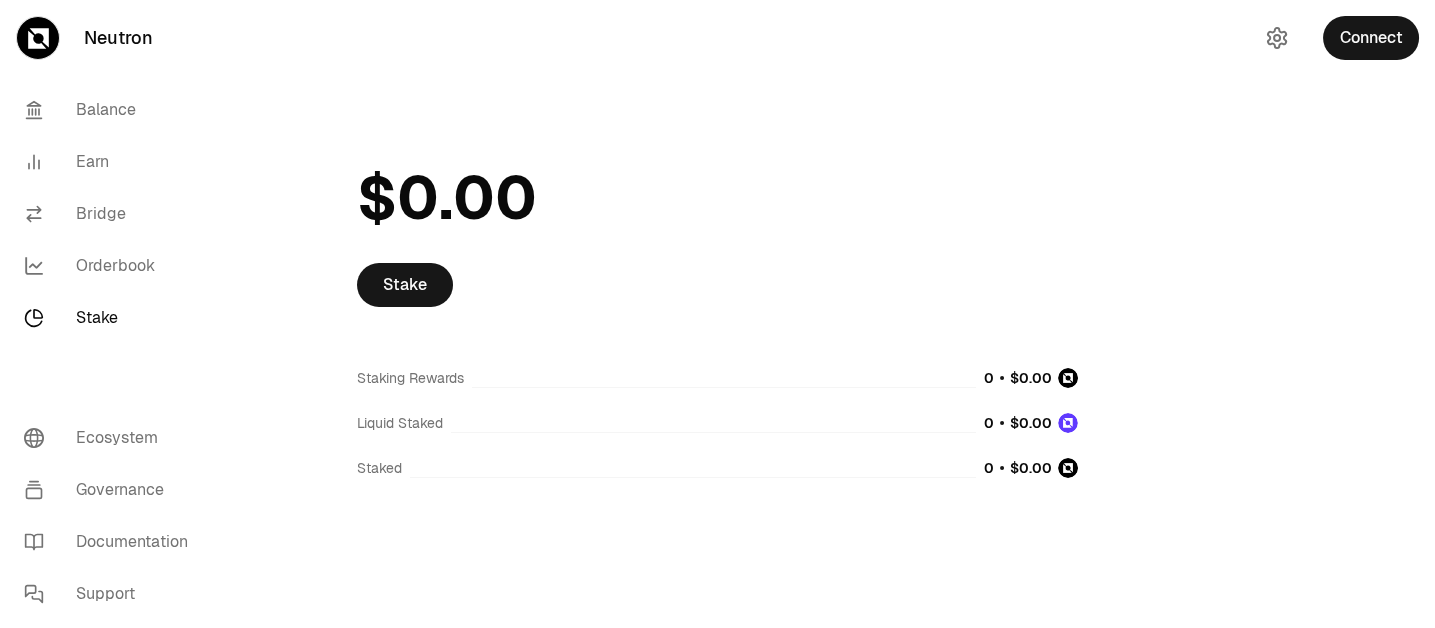 scroll, scrollTop: 0, scrollLeft: 0, axis: both 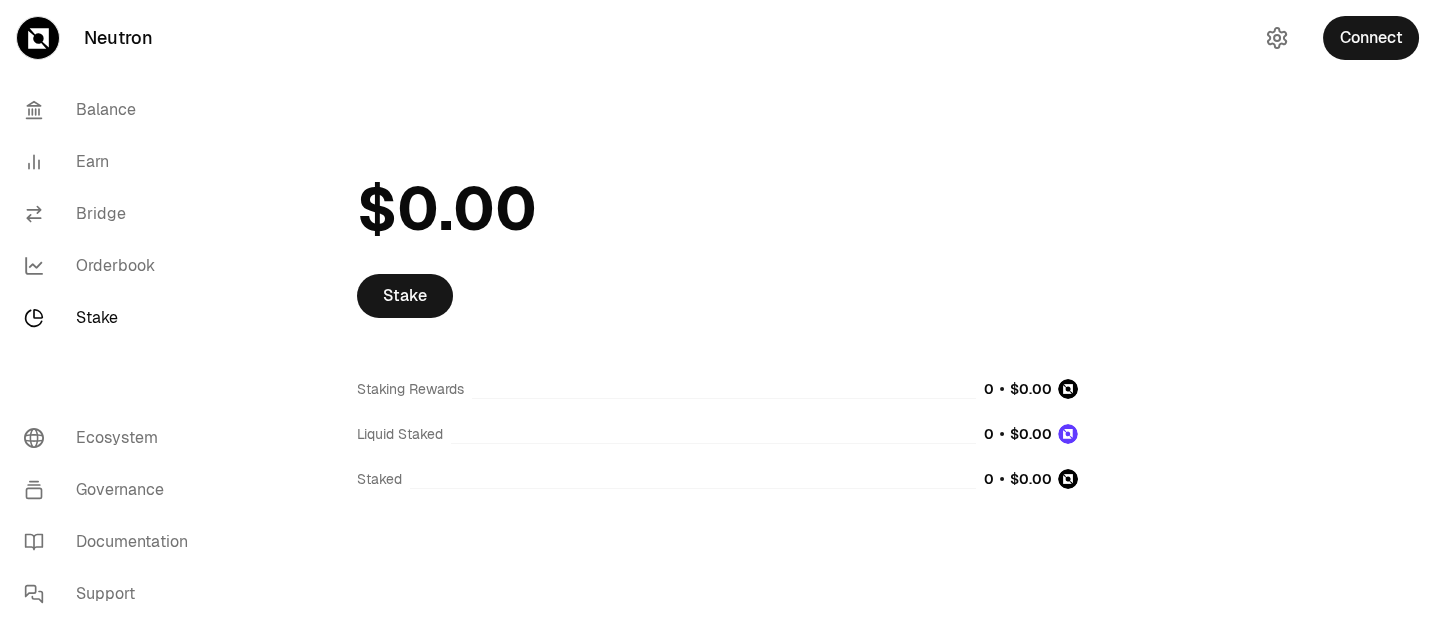 click on "0" at bounding box center (418, 209) 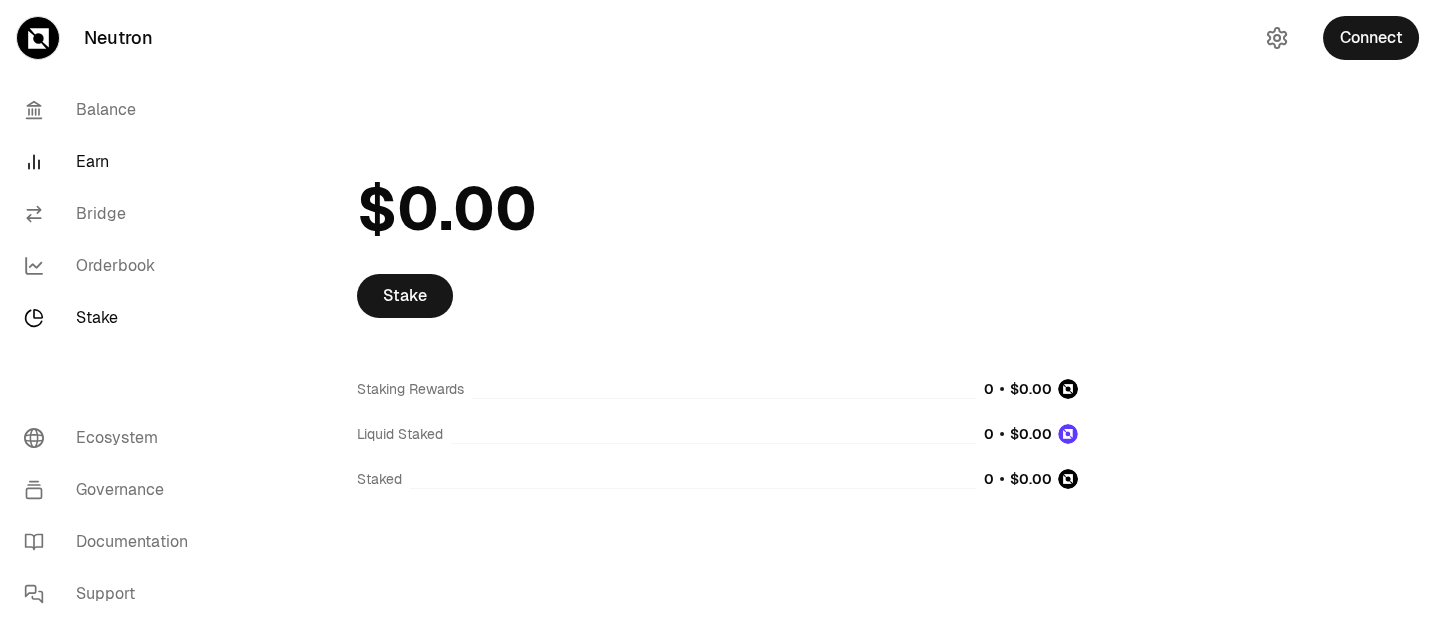 click on "Earn" at bounding box center [112, 162] 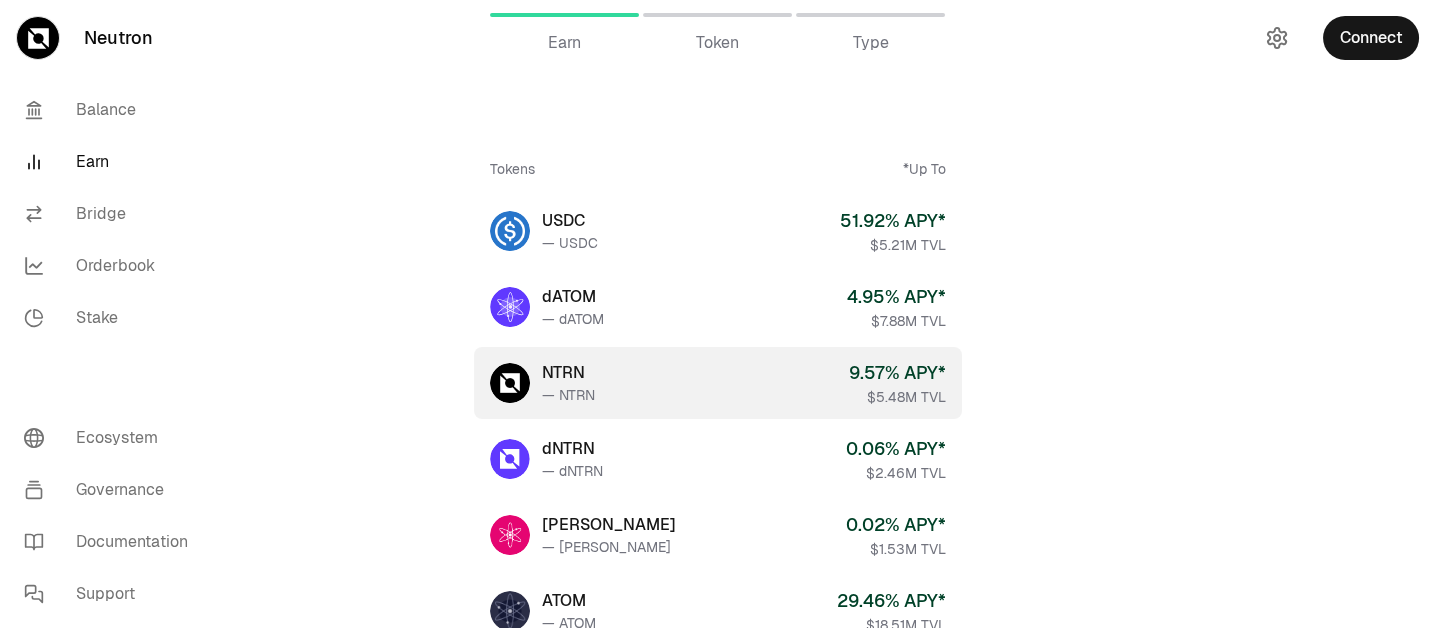 scroll, scrollTop: 0, scrollLeft: 0, axis: both 